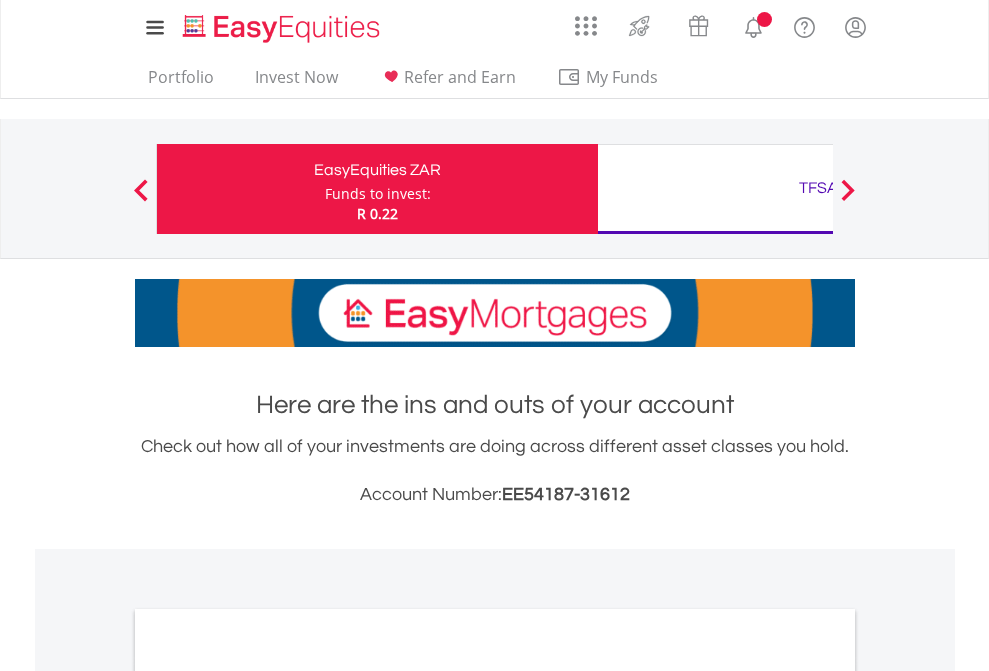 scroll, scrollTop: 0, scrollLeft: 0, axis: both 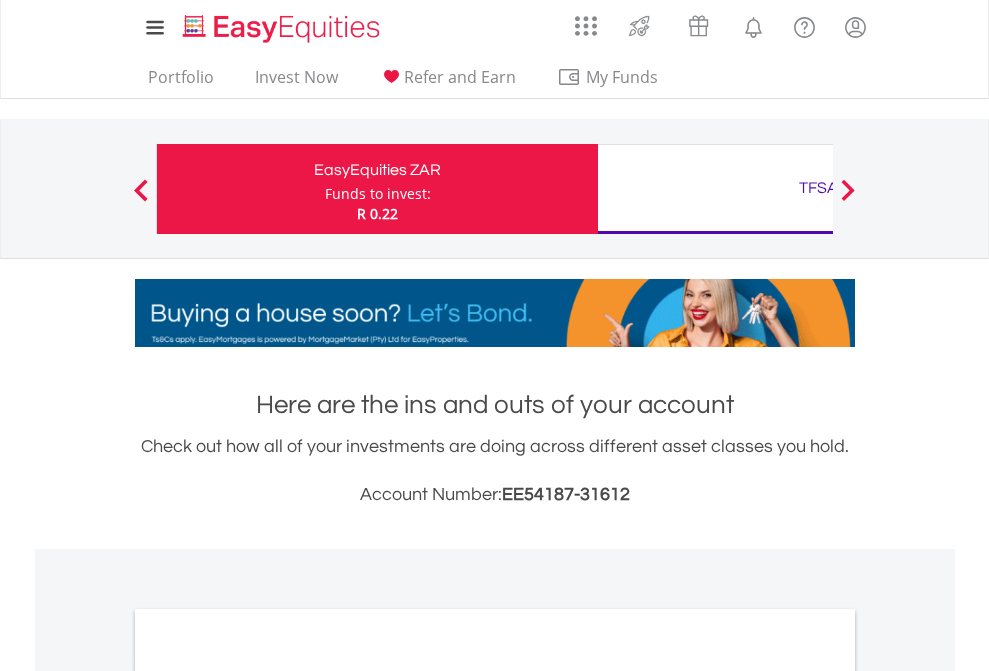 click on "Funds to invest:" at bounding box center [378, 194] 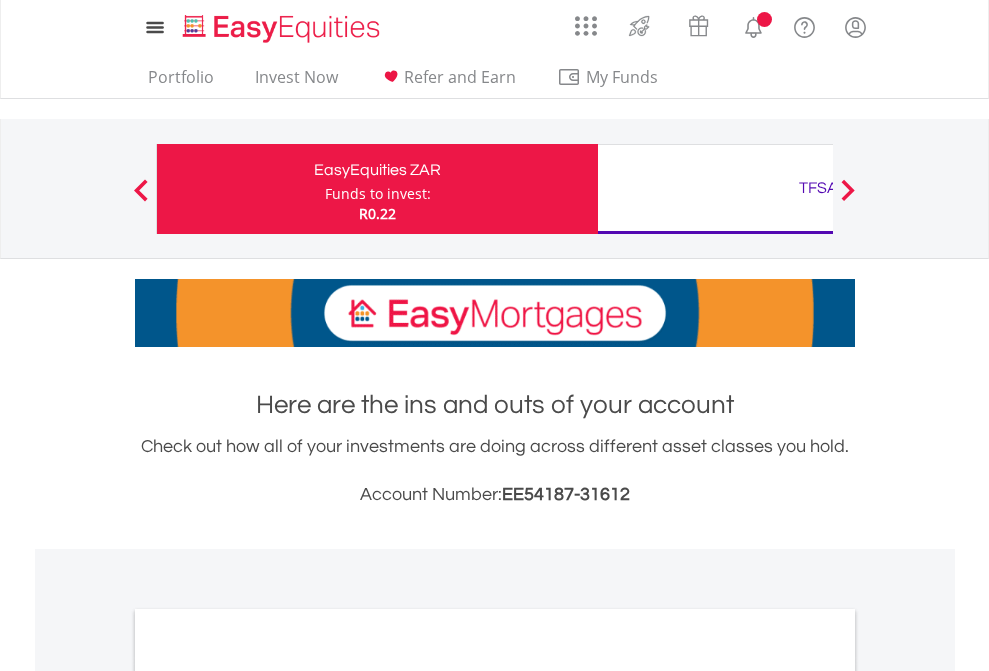scroll, scrollTop: 0, scrollLeft: 0, axis: both 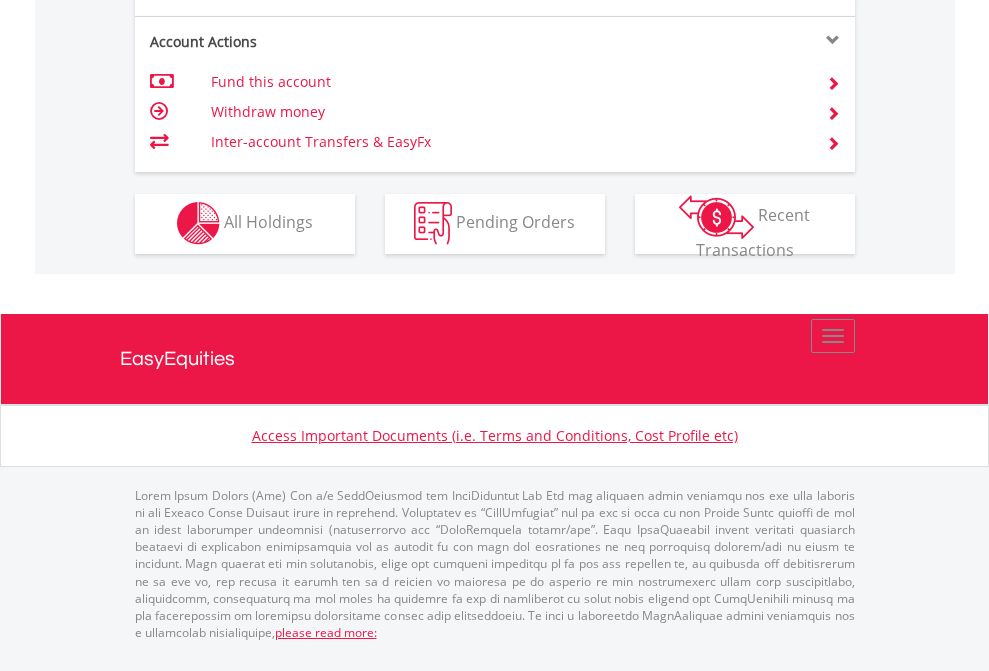 click on "Investment types" at bounding box center (706, -353) 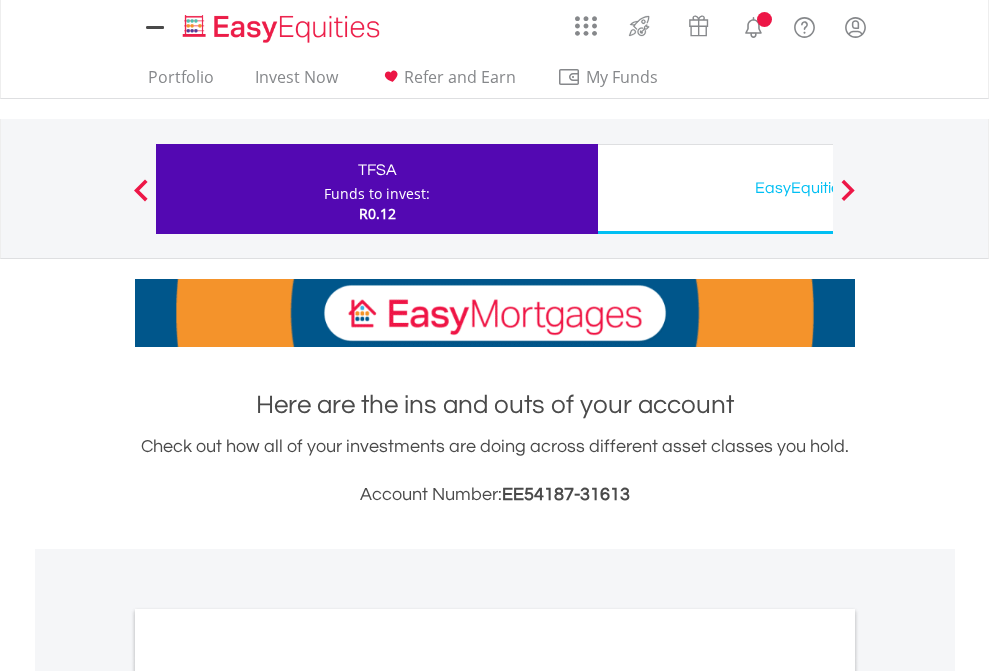 scroll, scrollTop: 0, scrollLeft: 0, axis: both 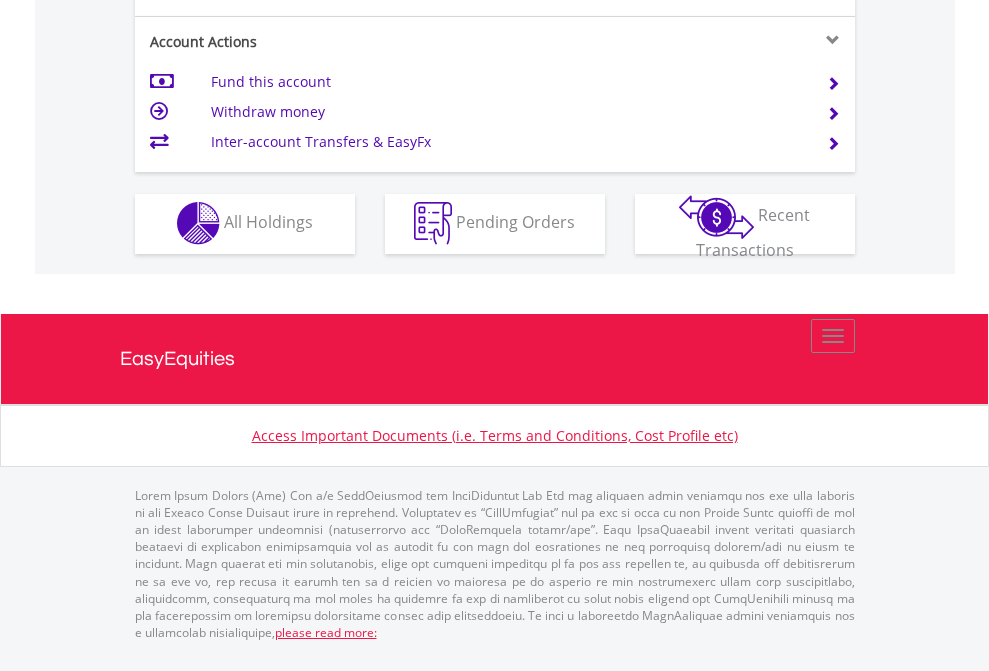 click on "Investment types" at bounding box center (706, -353) 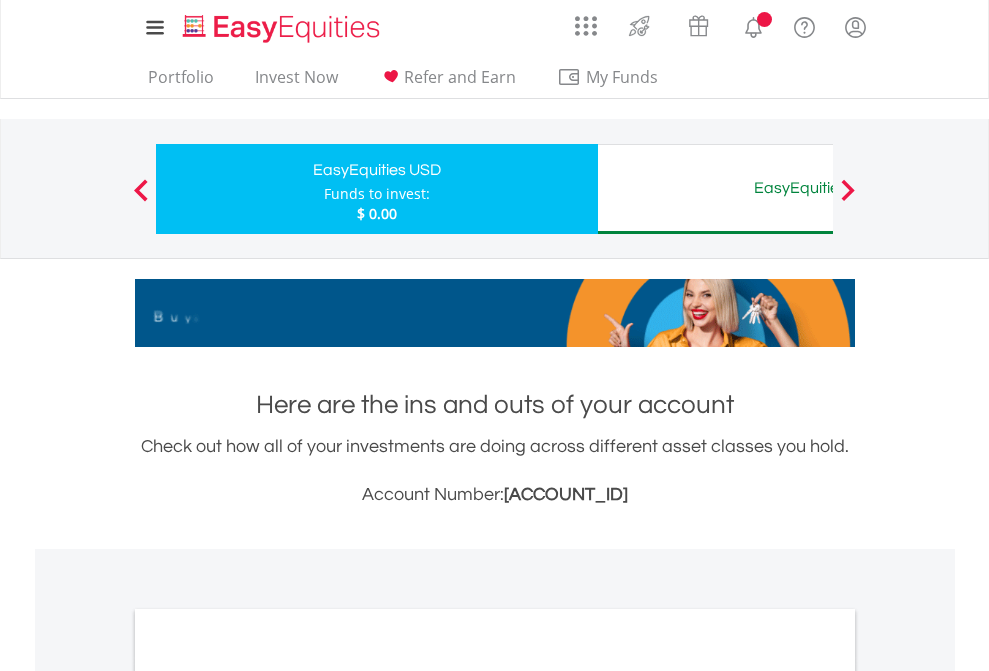 scroll, scrollTop: 0, scrollLeft: 0, axis: both 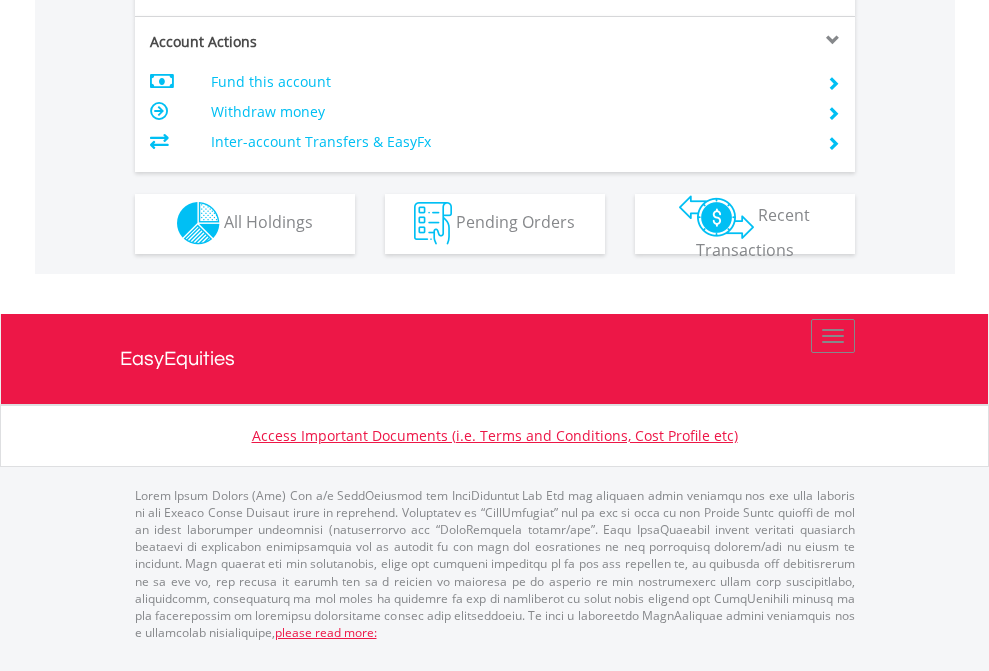 click on "Investment types" at bounding box center (706, -353) 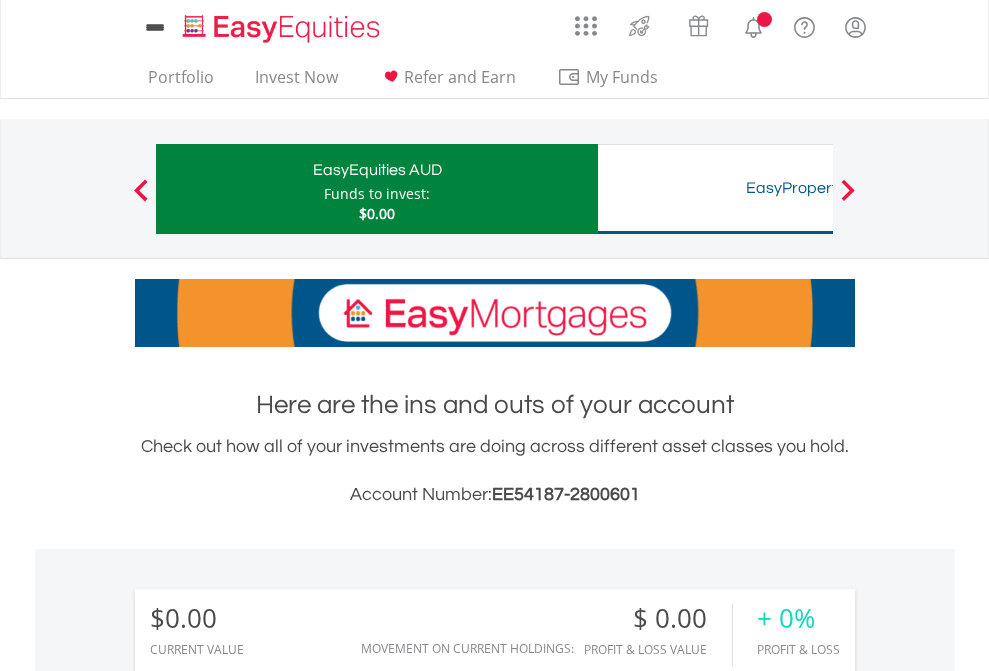 scroll, scrollTop: 0, scrollLeft: 0, axis: both 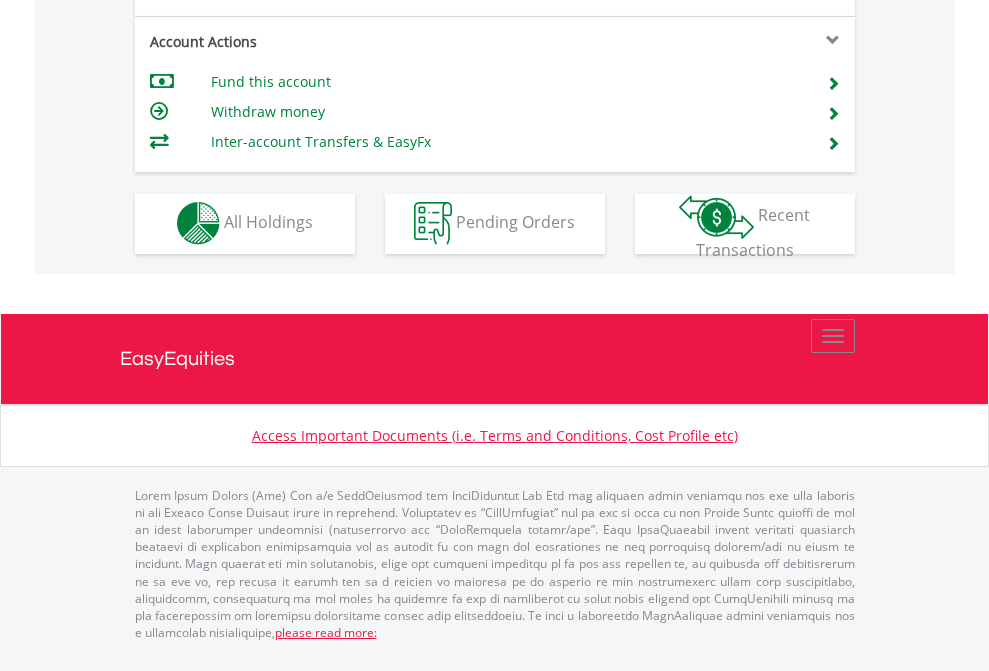 click on "Investment types" at bounding box center (706, -353) 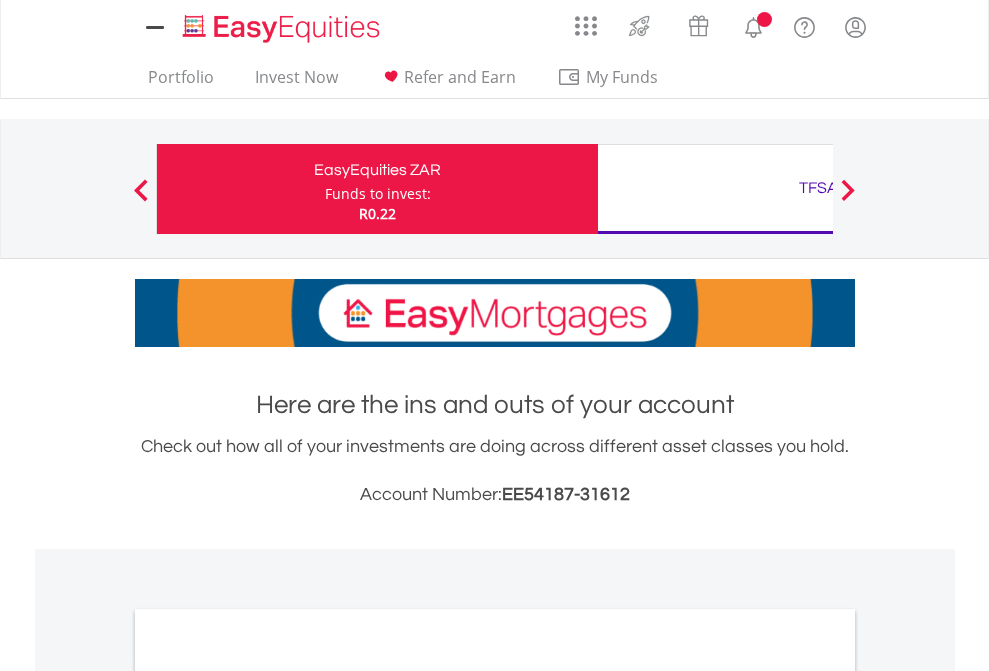 scroll, scrollTop: 0, scrollLeft: 0, axis: both 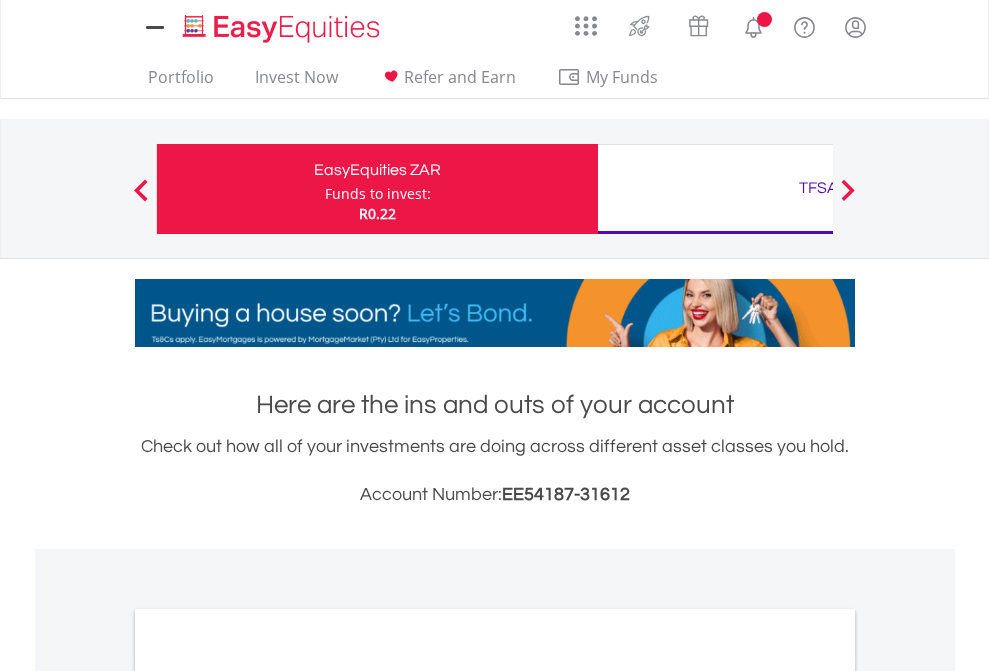 click on "All Holdings" at bounding box center [268, 1096] 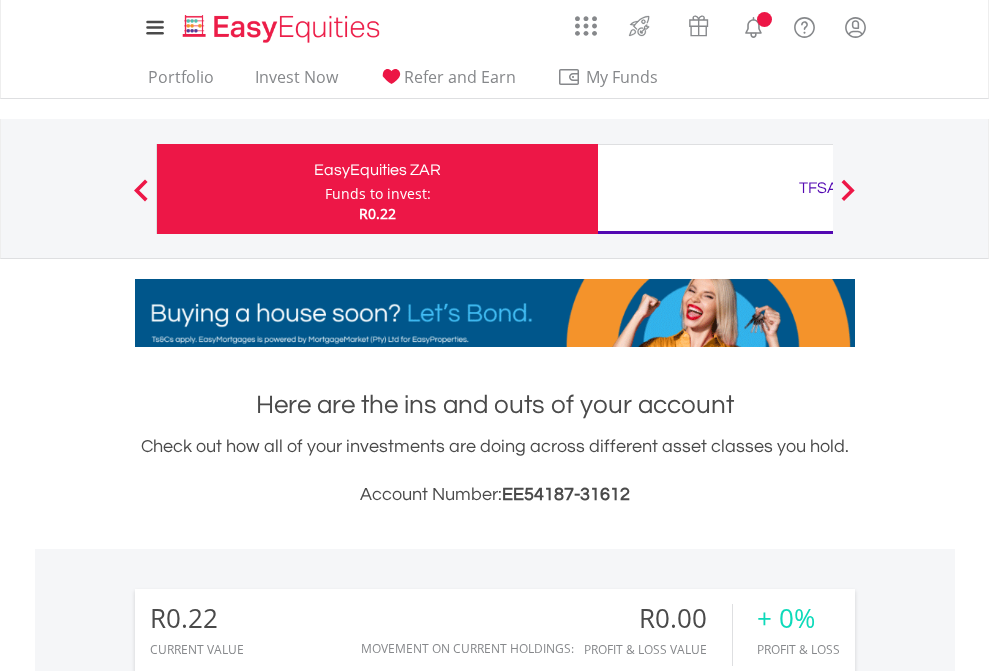 scroll, scrollTop: 1486, scrollLeft: 0, axis: vertical 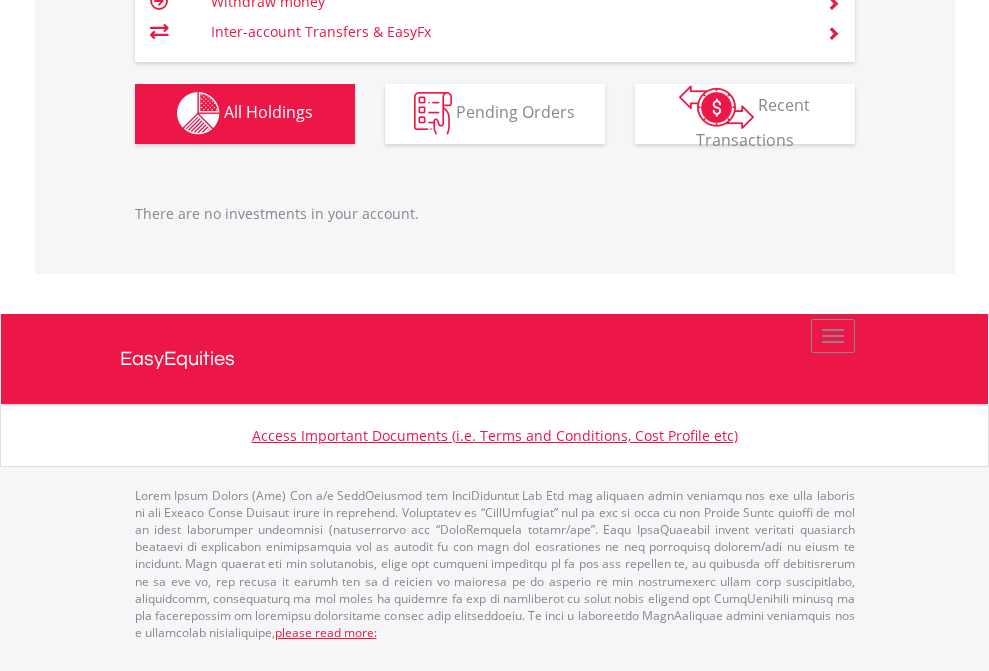 click on "TFSA" at bounding box center [818, -1142] 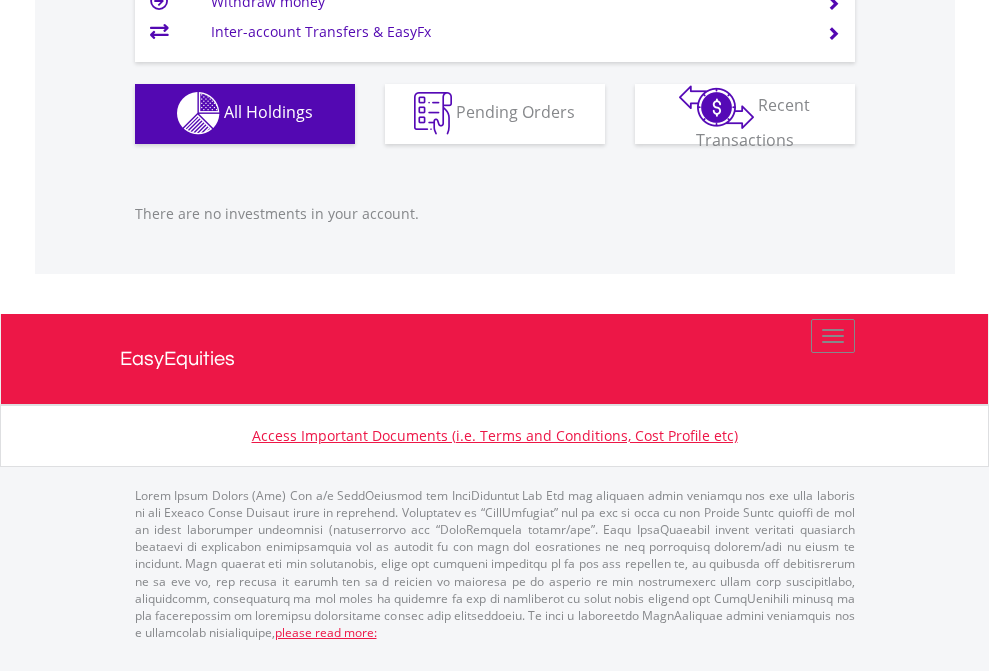 scroll, scrollTop: 1980, scrollLeft: 0, axis: vertical 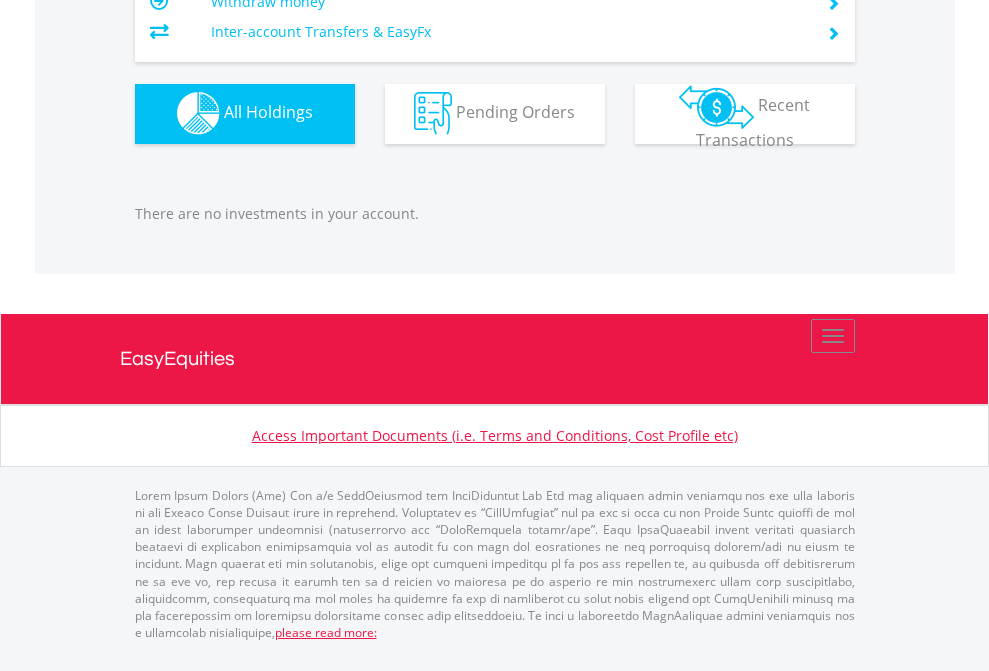 click on "EasyEquities AUD" at bounding box center [818, -1142] 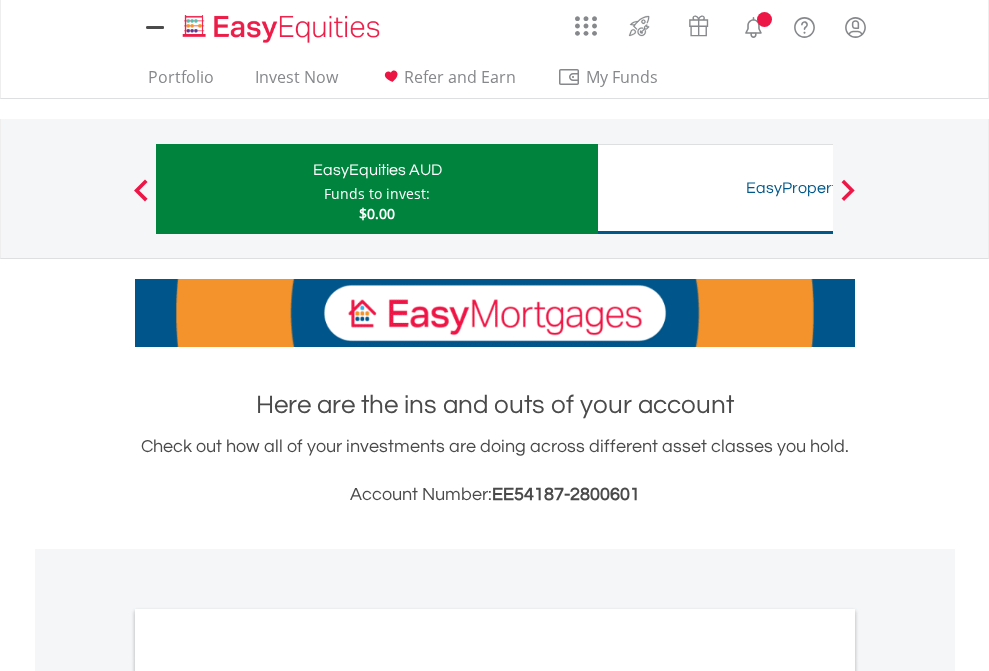 scroll, scrollTop: 0, scrollLeft: 0, axis: both 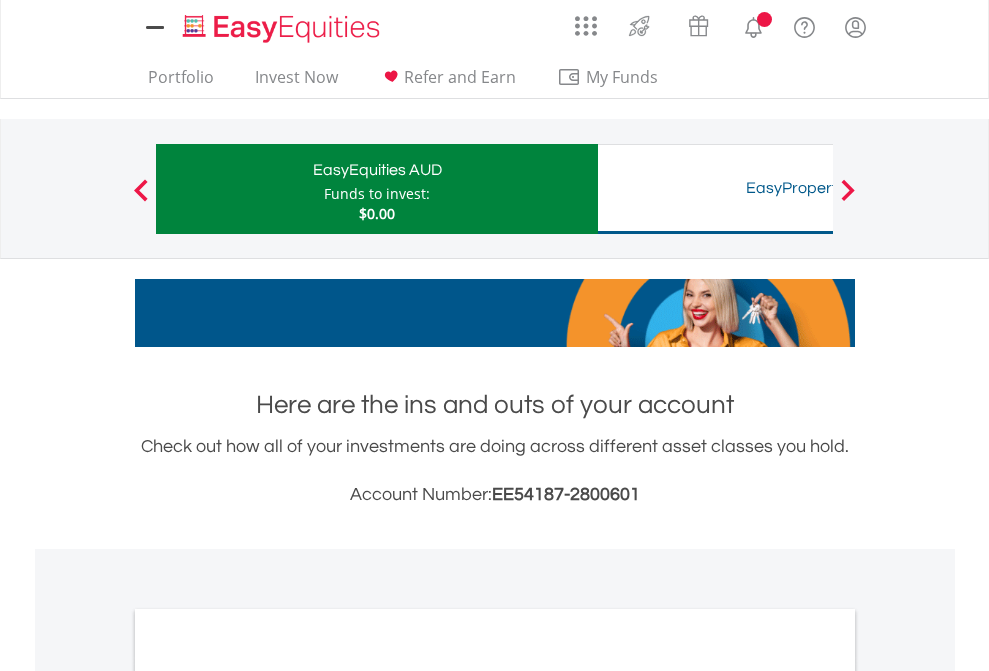 click on "All Holdings" at bounding box center [268, 1096] 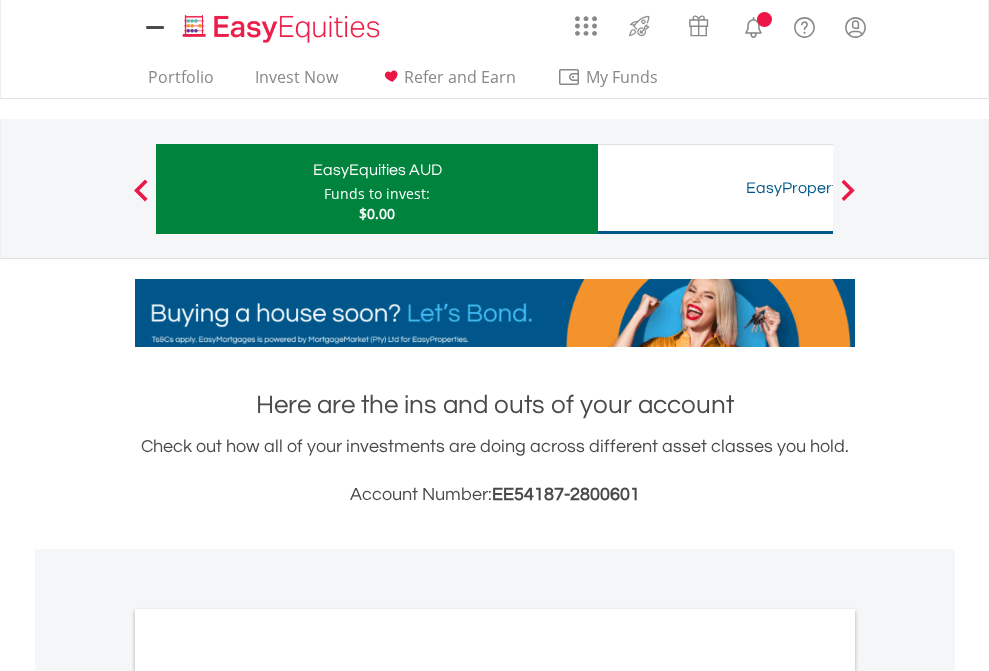 scroll, scrollTop: 1202, scrollLeft: 0, axis: vertical 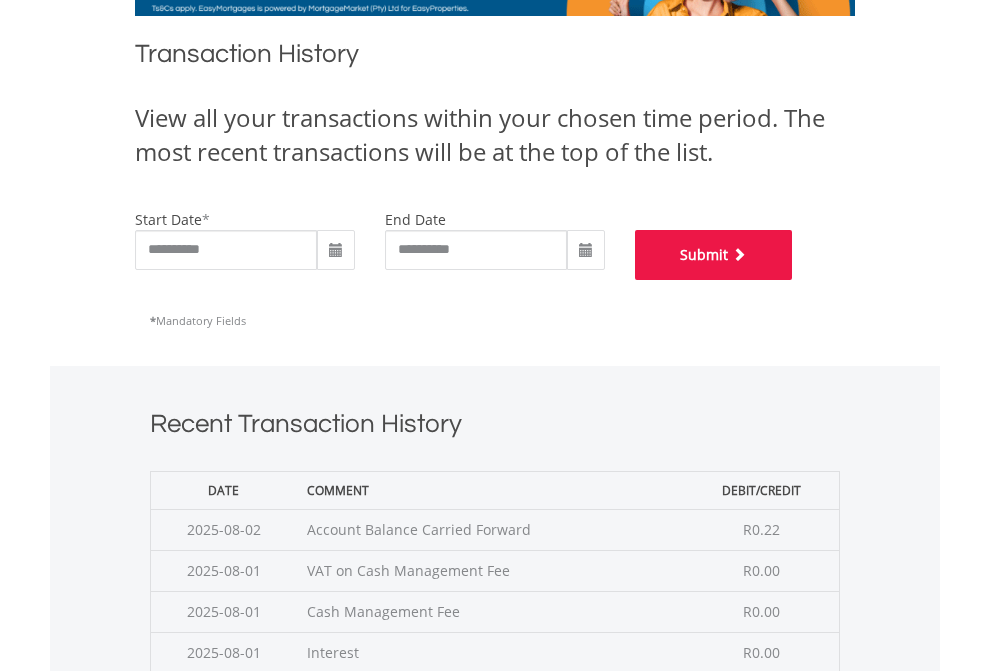 click on "Submit" at bounding box center [714, 255] 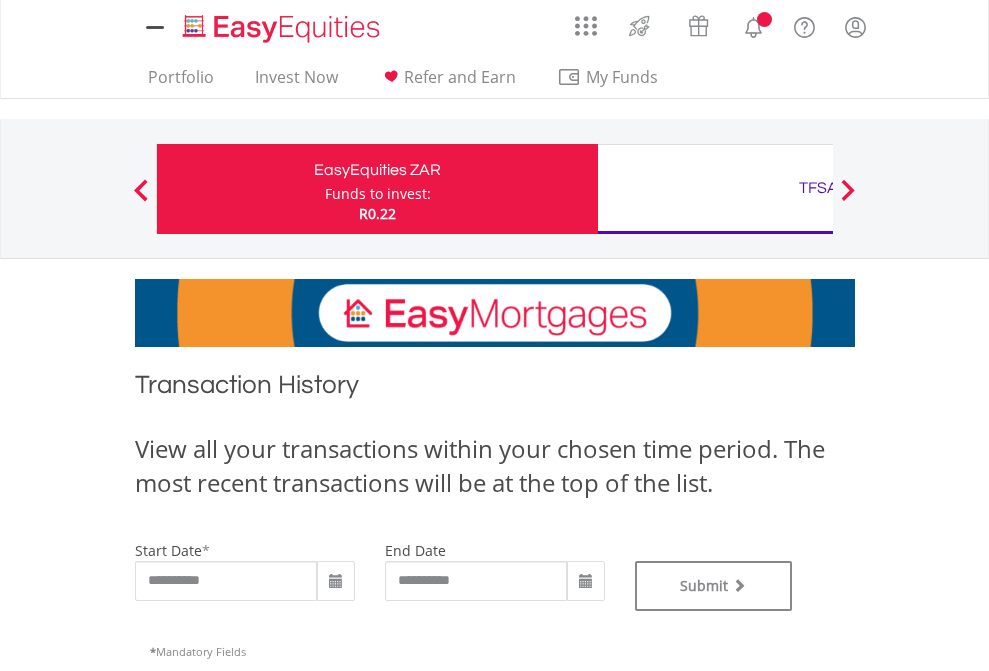 scroll, scrollTop: 0, scrollLeft: 0, axis: both 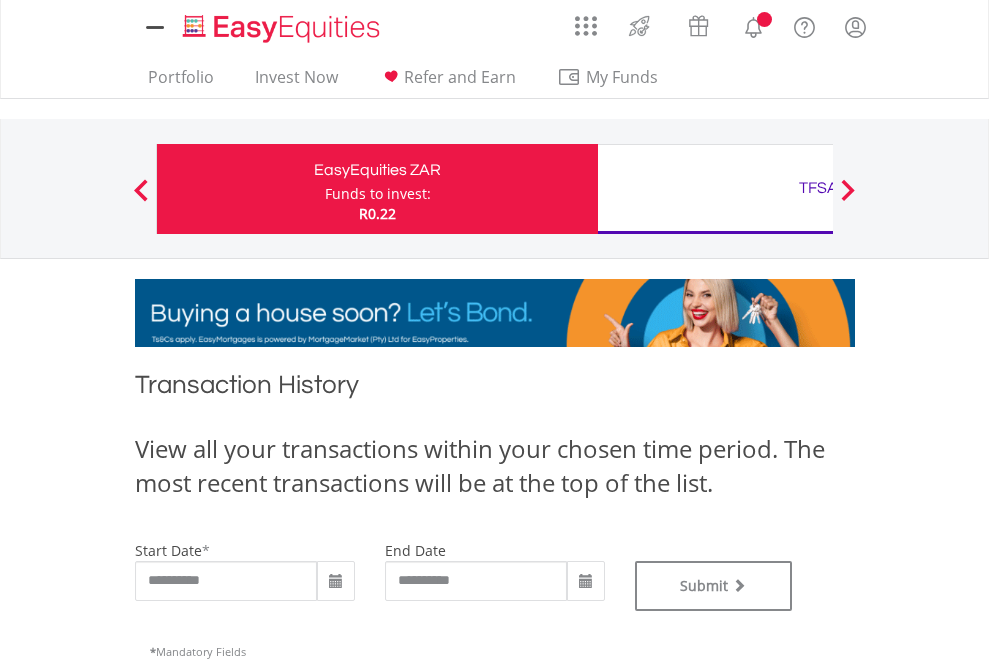 click on "TFSA" at bounding box center [818, 188] 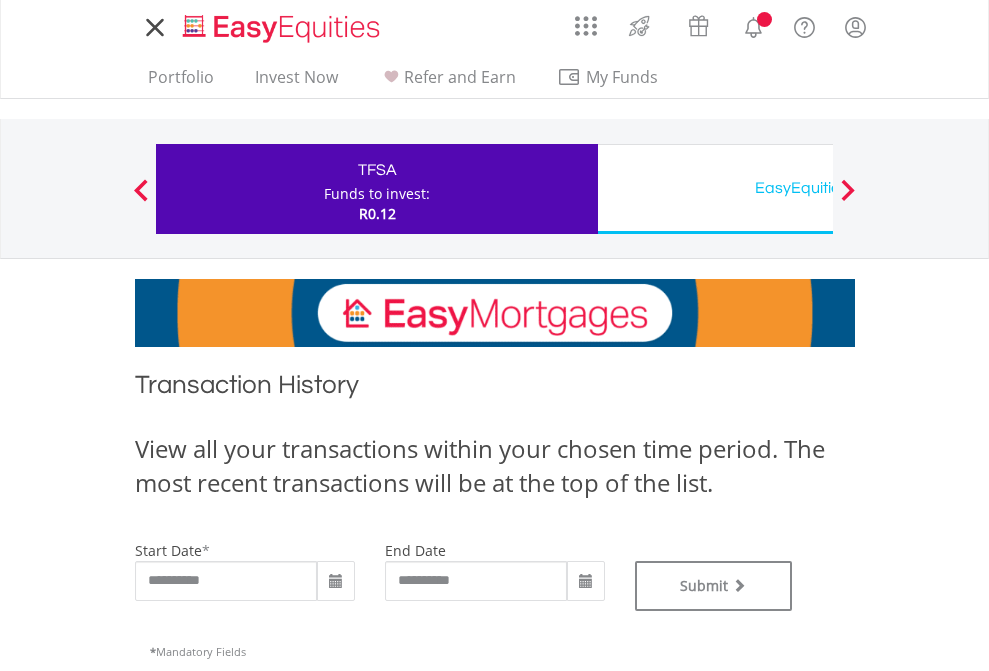 scroll, scrollTop: 0, scrollLeft: 0, axis: both 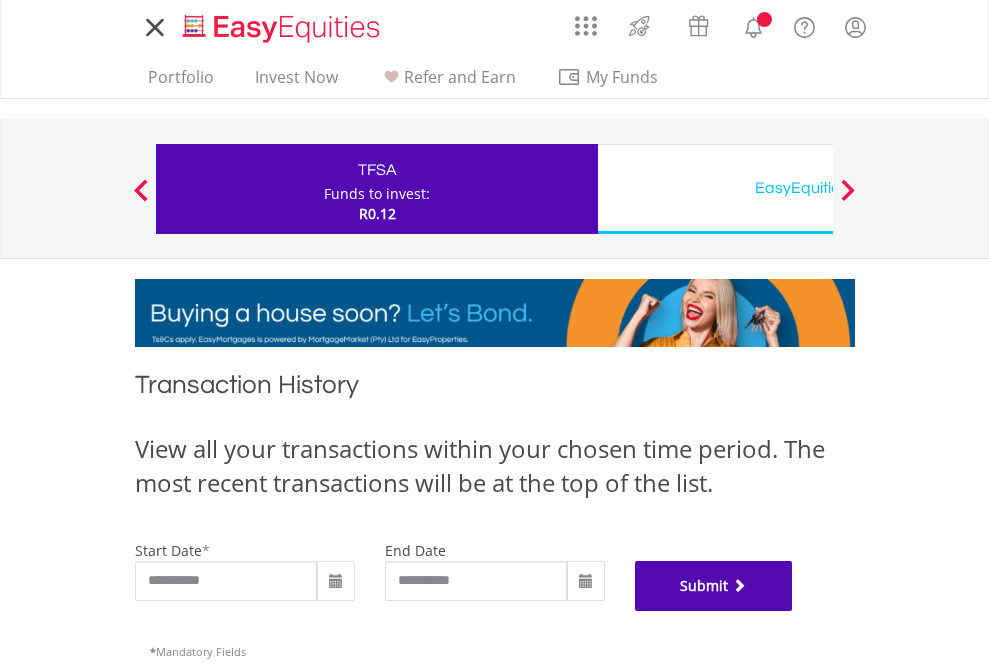 click on "Submit" at bounding box center (714, 586) 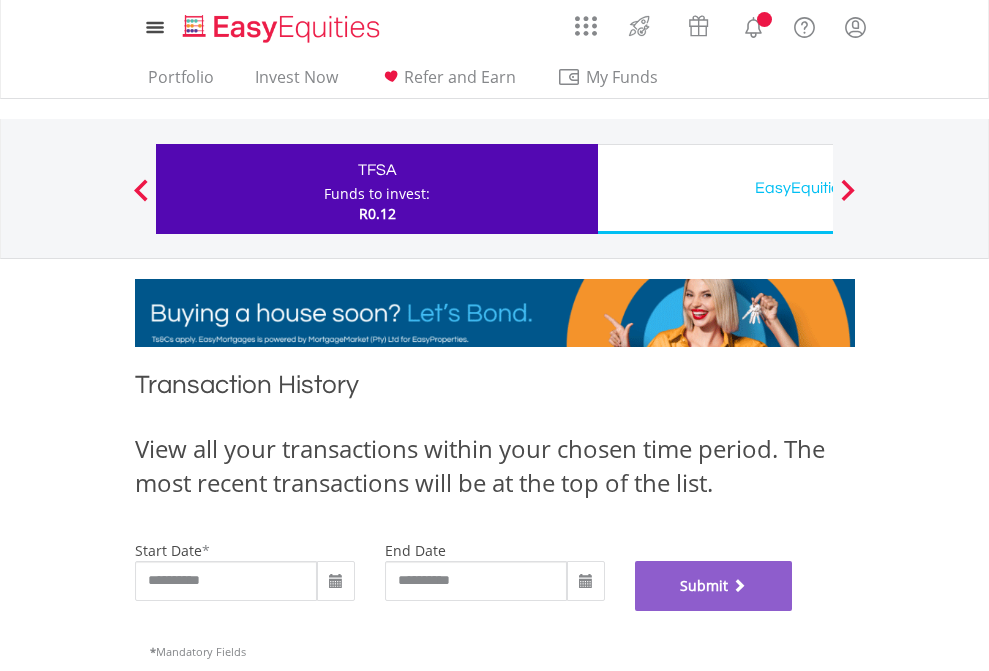 scroll, scrollTop: 811, scrollLeft: 0, axis: vertical 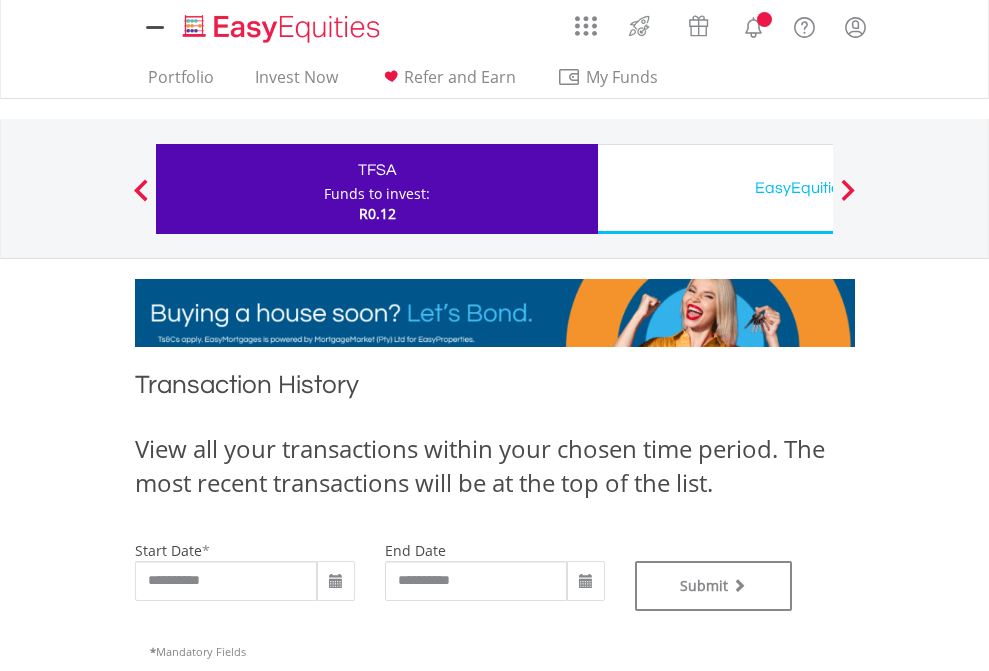 click on "EasyEquities USD" at bounding box center (818, 188) 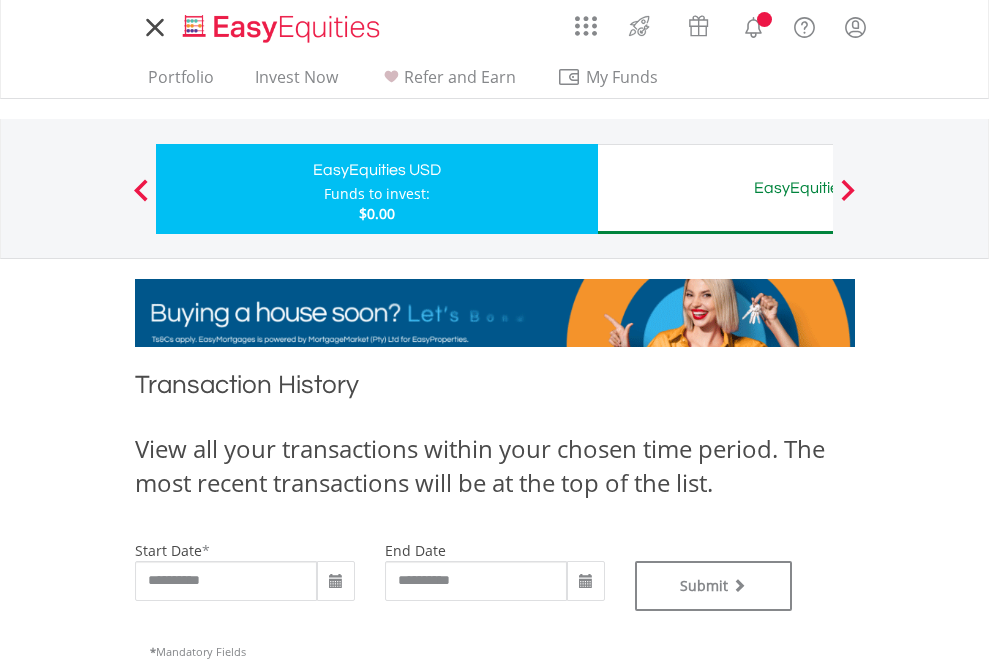 scroll, scrollTop: 0, scrollLeft: 0, axis: both 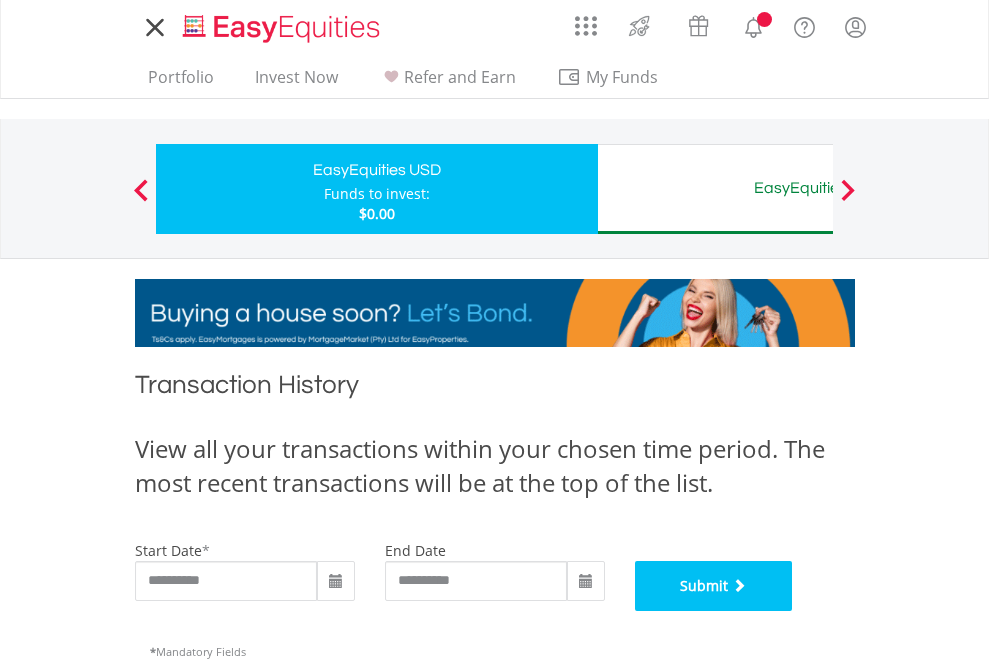 click on "Submit" at bounding box center [714, 586] 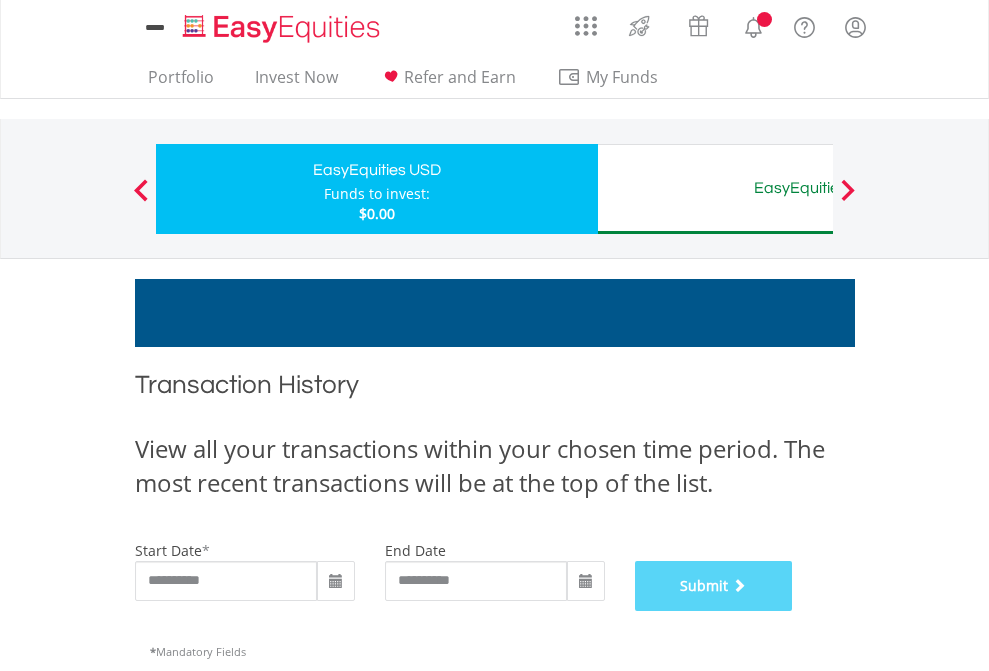 scroll, scrollTop: 811, scrollLeft: 0, axis: vertical 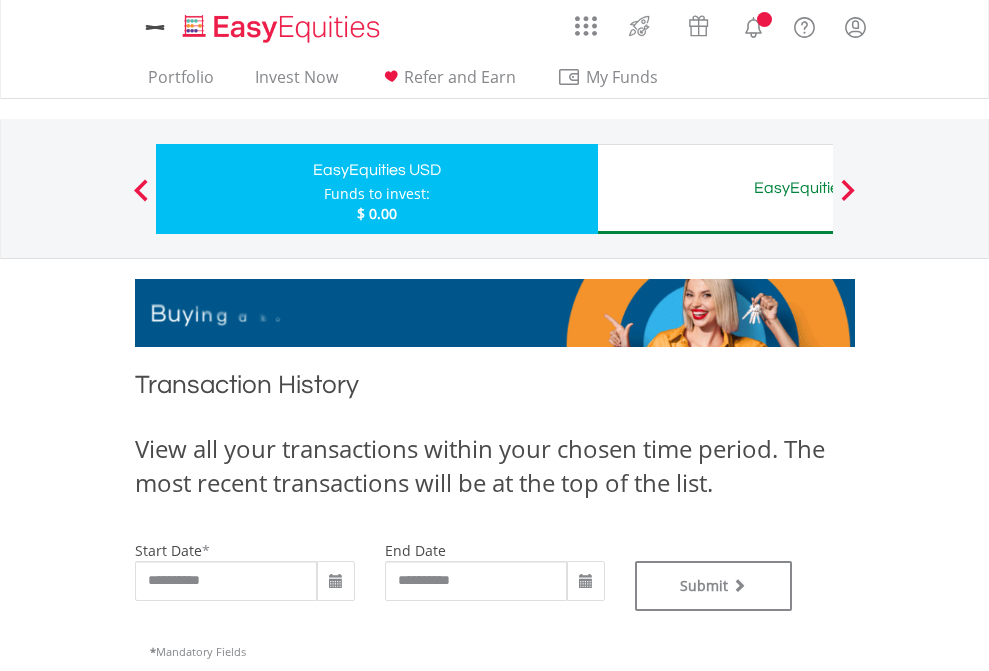 click on "EasyEquities AUD" at bounding box center (818, 188) 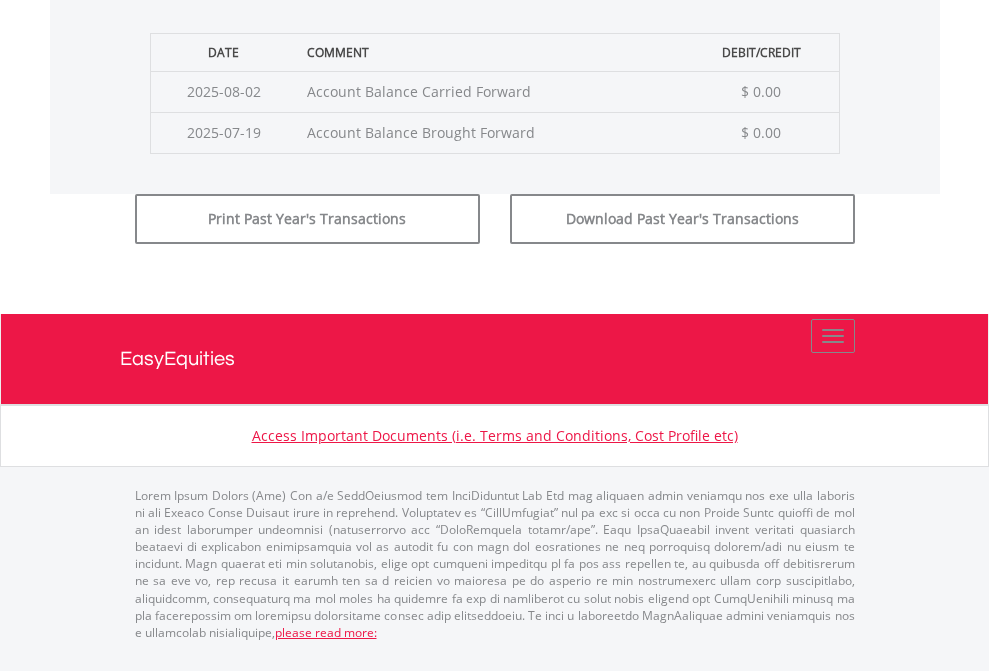 click on "Submit" at bounding box center (714, -183) 